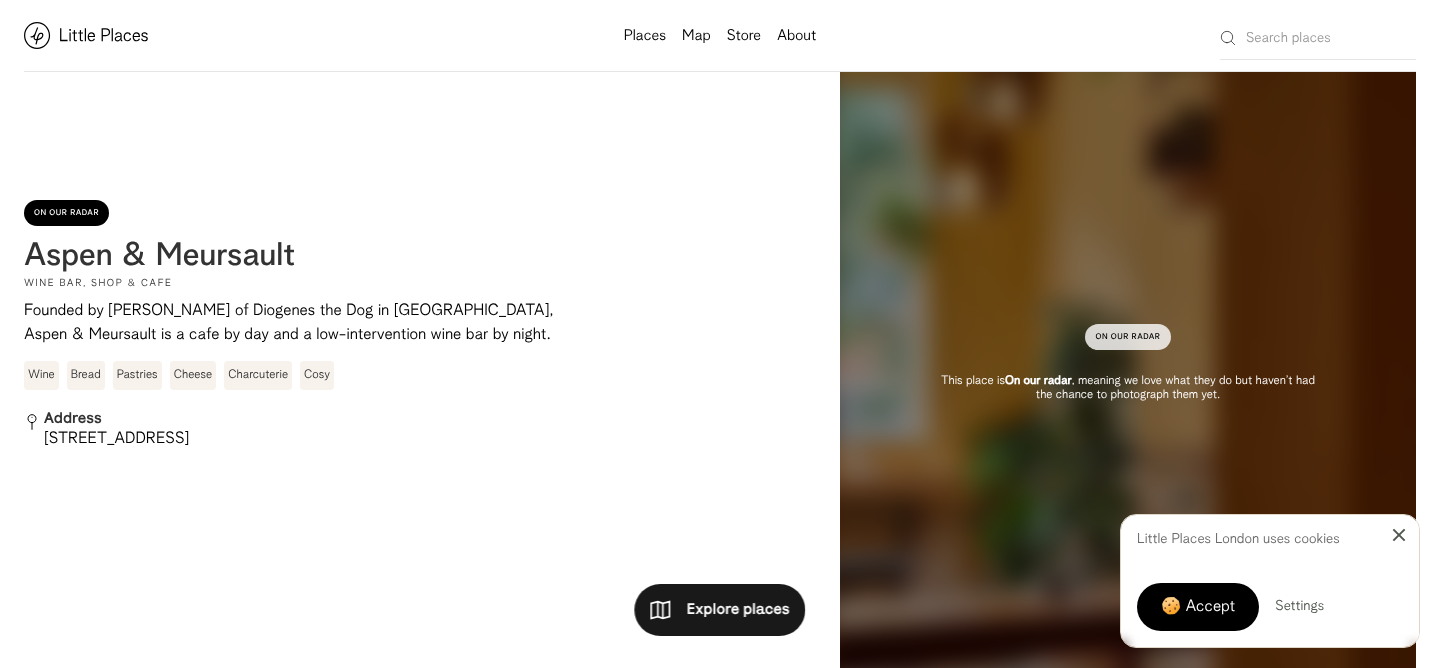 scroll, scrollTop: 0, scrollLeft: 0, axis: both 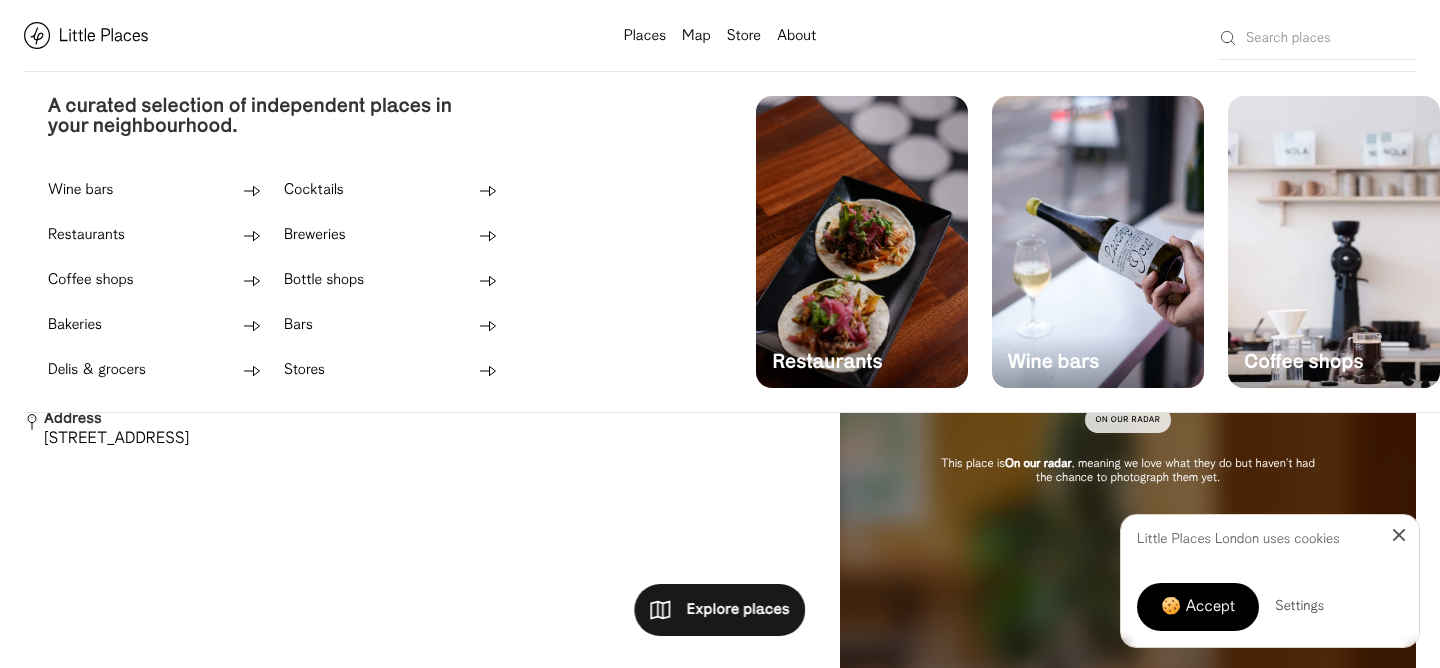 click on "Places" at bounding box center (645, 36) 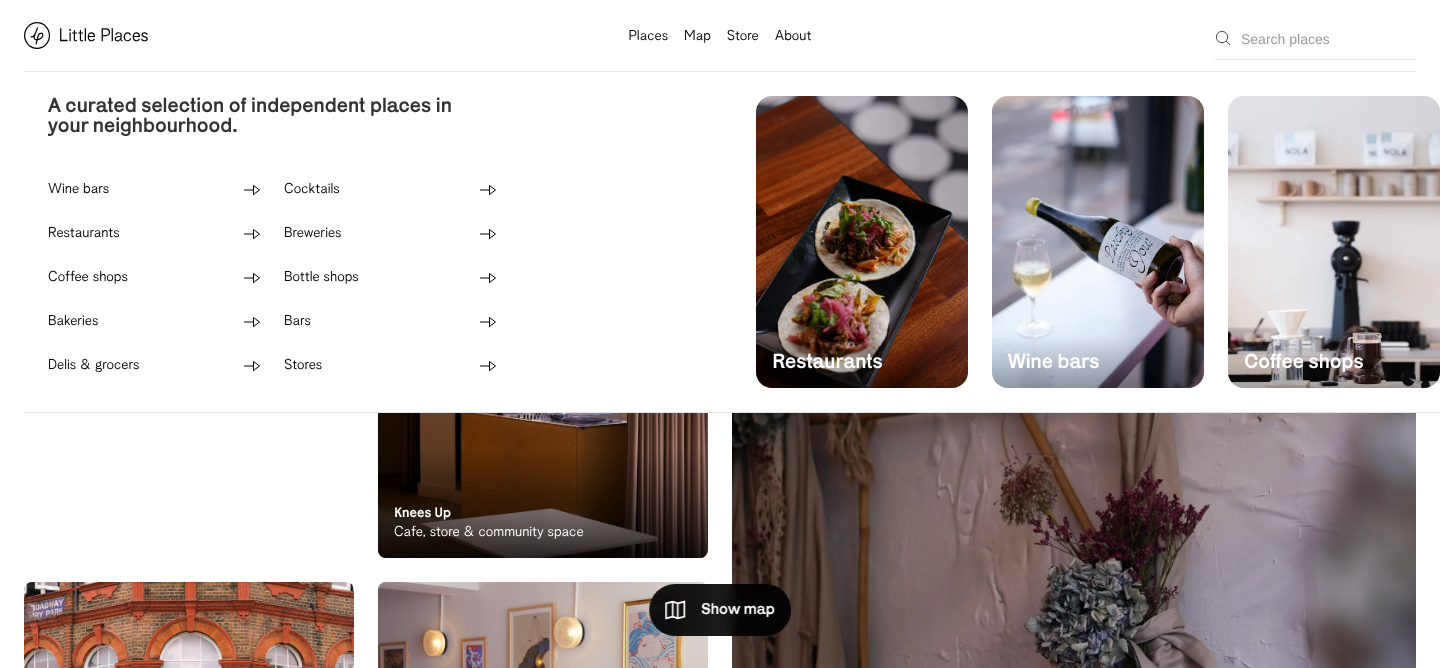 scroll, scrollTop: 0, scrollLeft: 0, axis: both 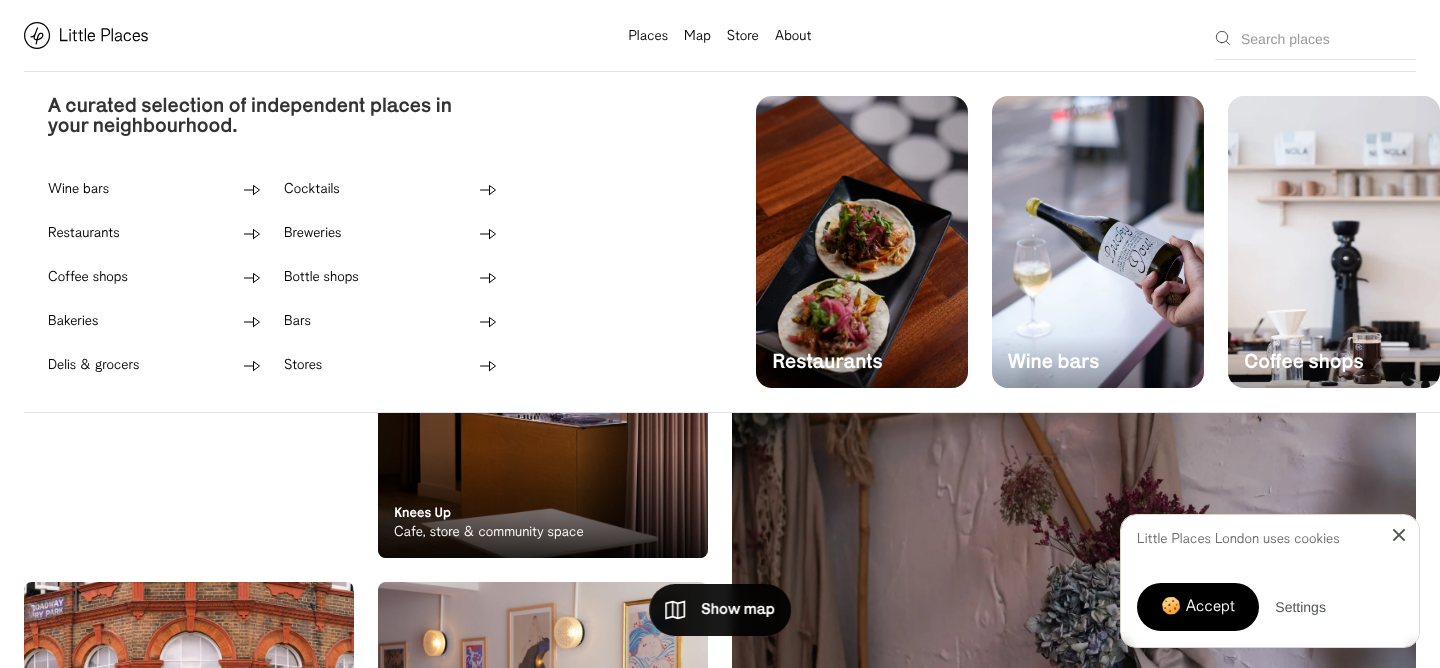 click at bounding box center [1098, 242] 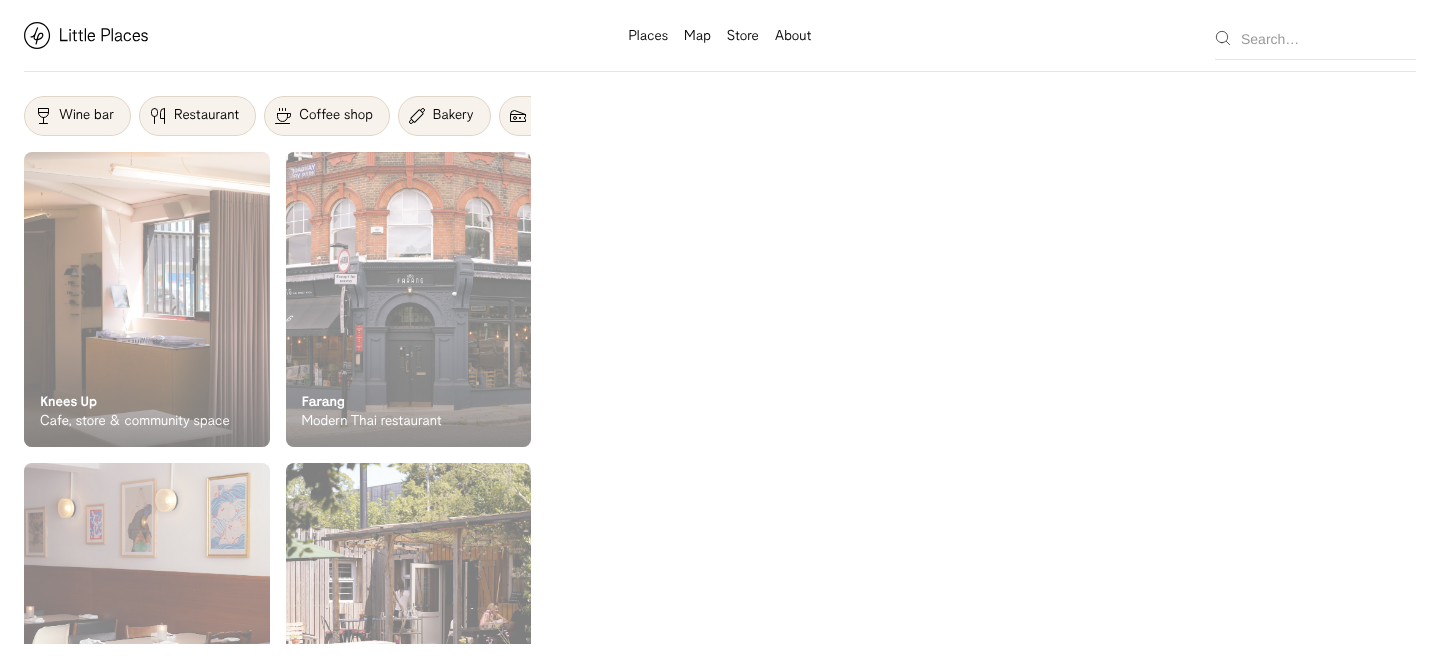 scroll, scrollTop: 0, scrollLeft: 0, axis: both 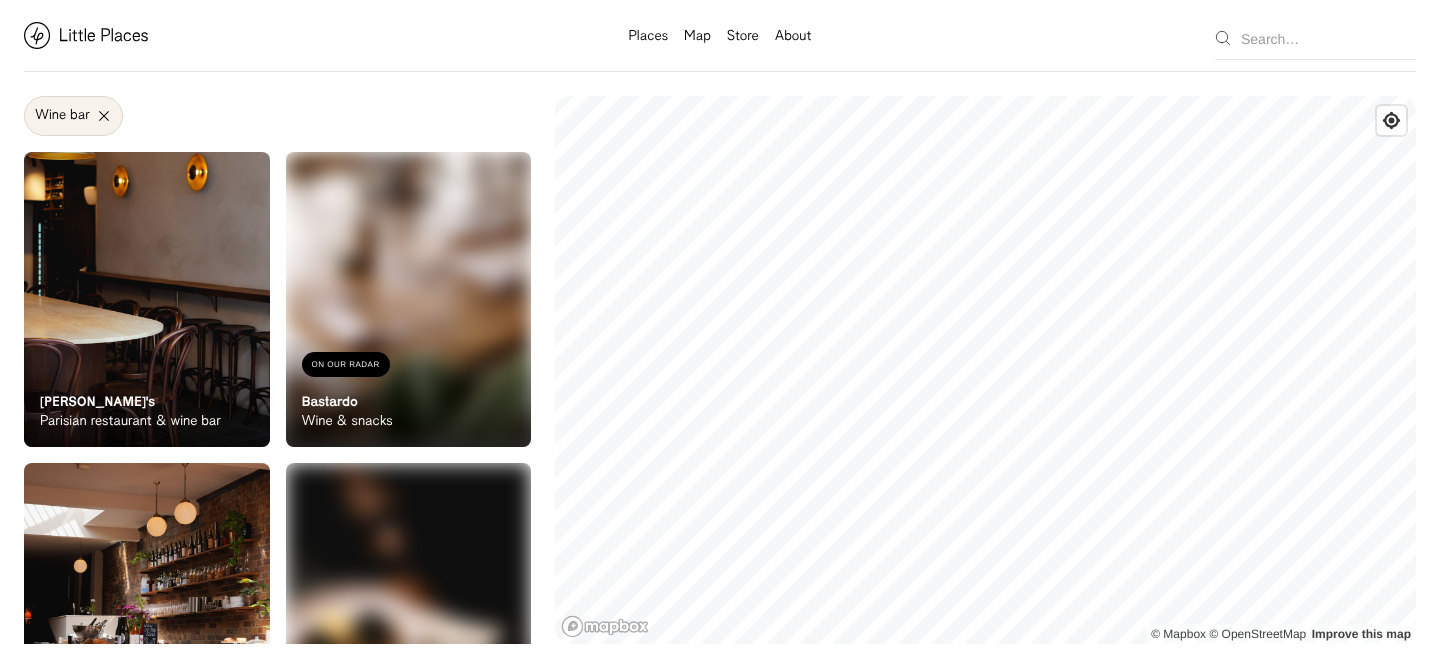 click on "On Our Radar Marjorie's Parisian restaurant & wine bar" at bounding box center (147, 392) 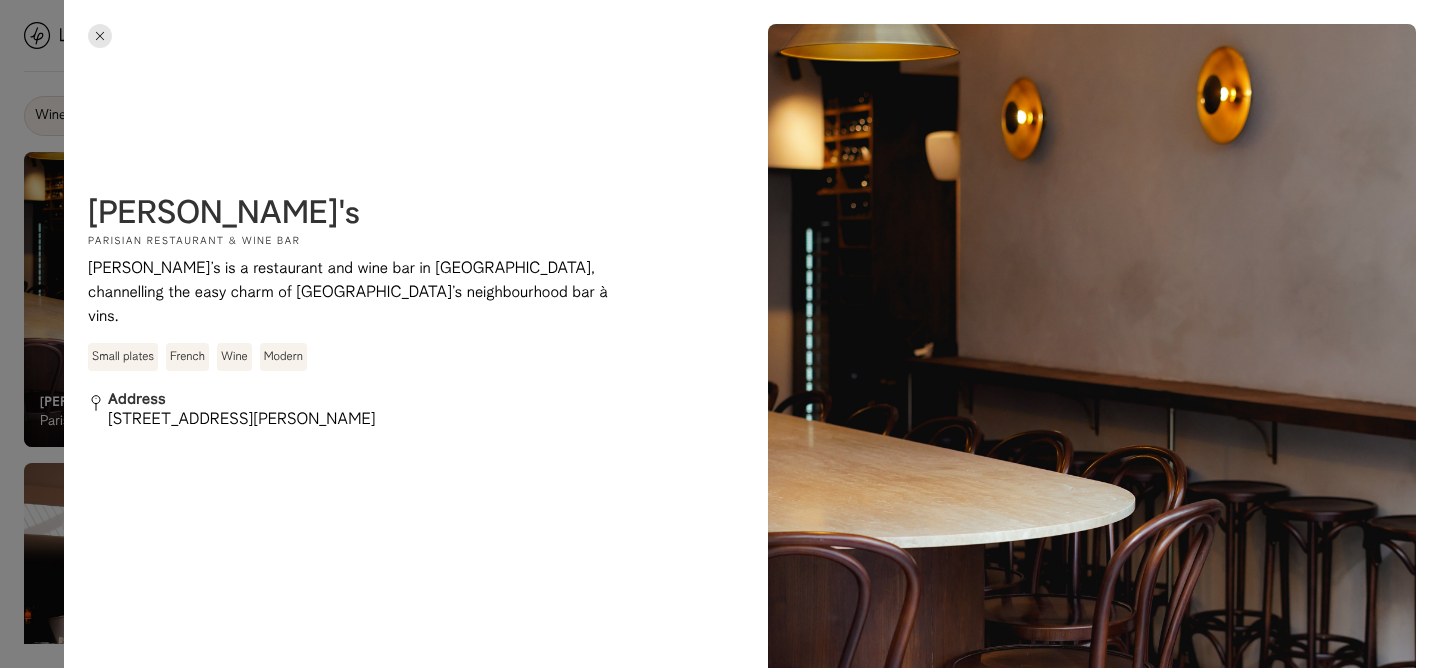 click at bounding box center [720, 334] 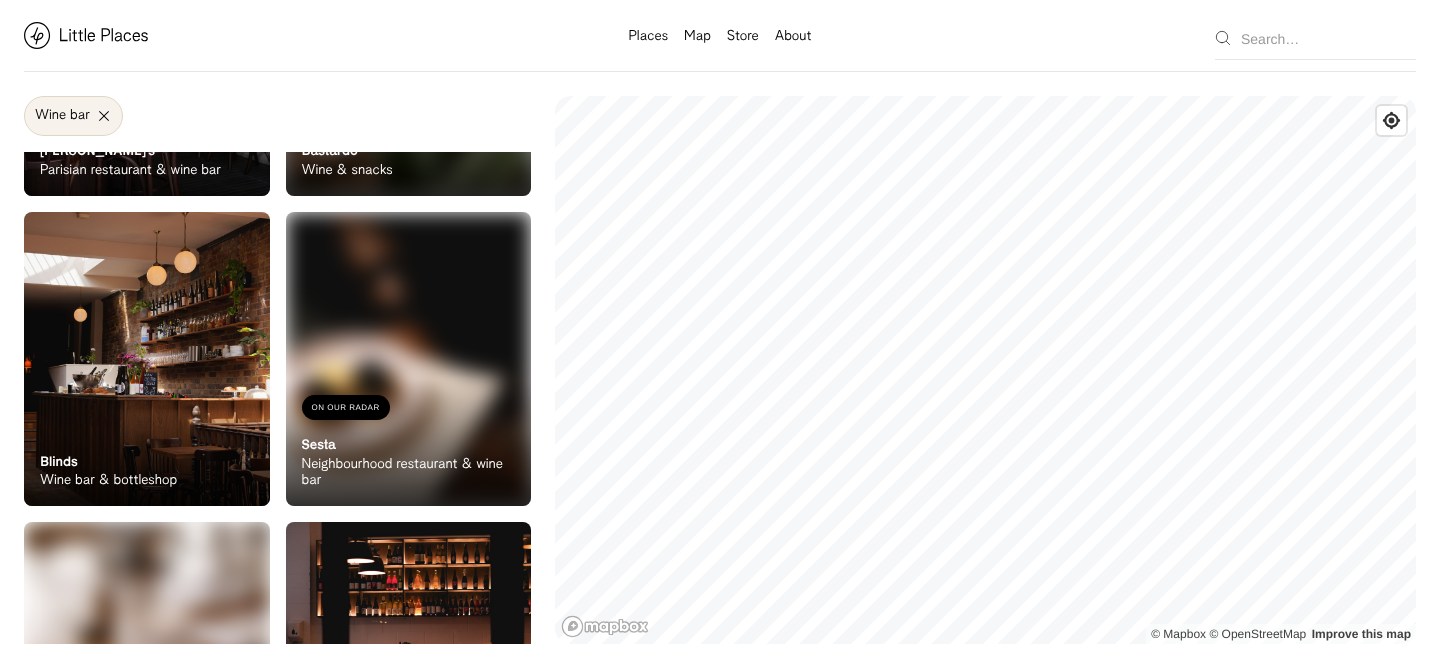 scroll, scrollTop: 258, scrollLeft: 0, axis: vertical 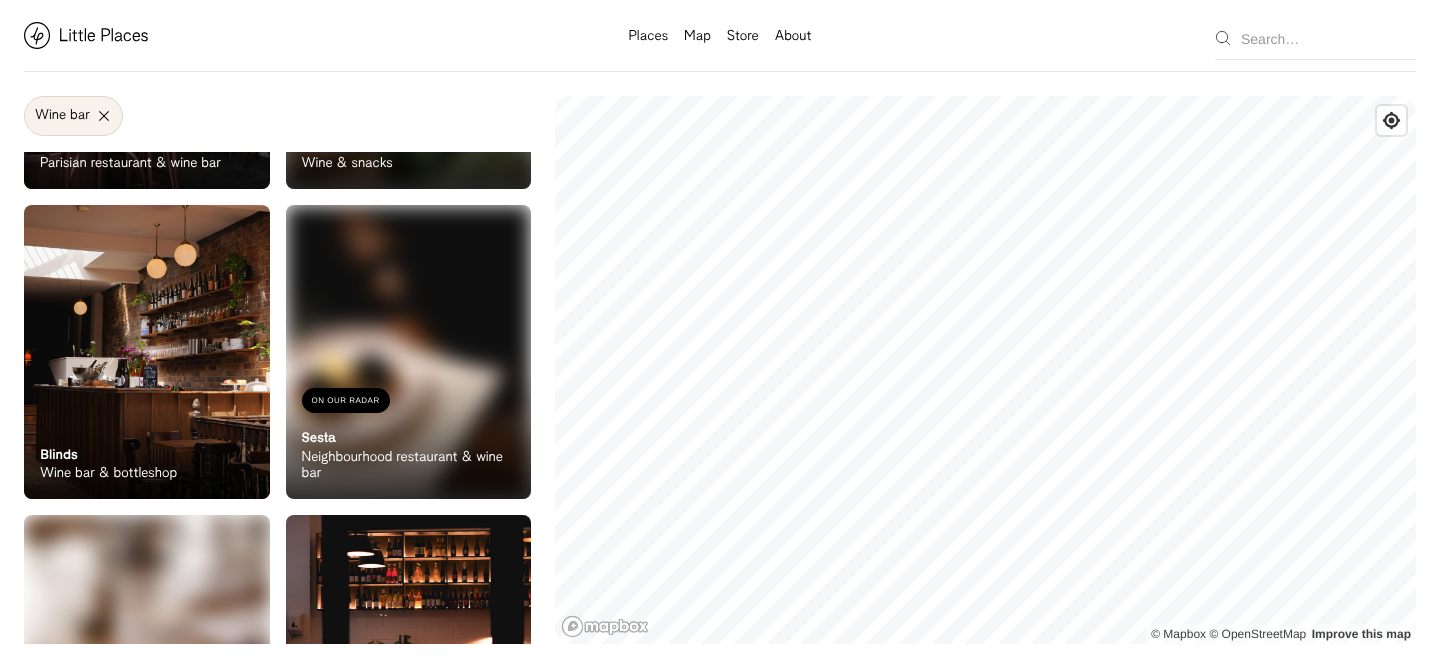 click at bounding box center (147, 352) 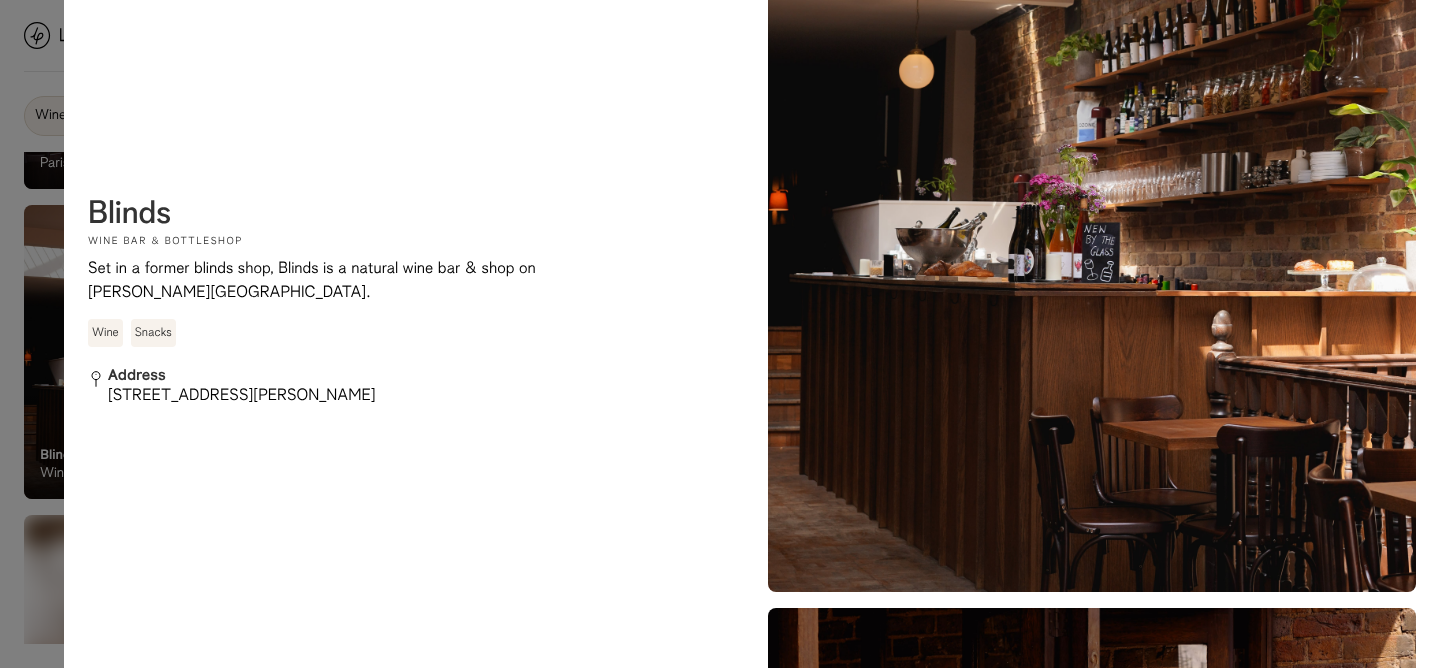 scroll, scrollTop: 0, scrollLeft: 0, axis: both 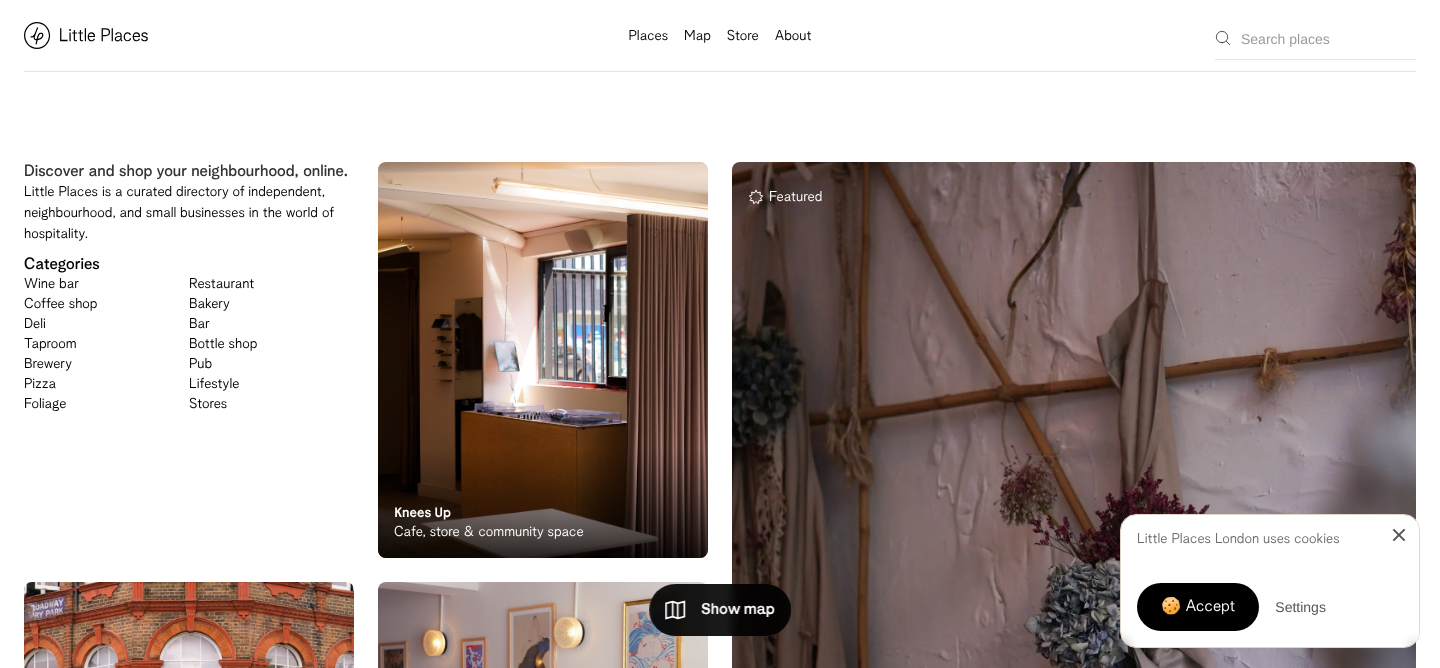 click on "Close Cookie Popup" at bounding box center [1399, 535] 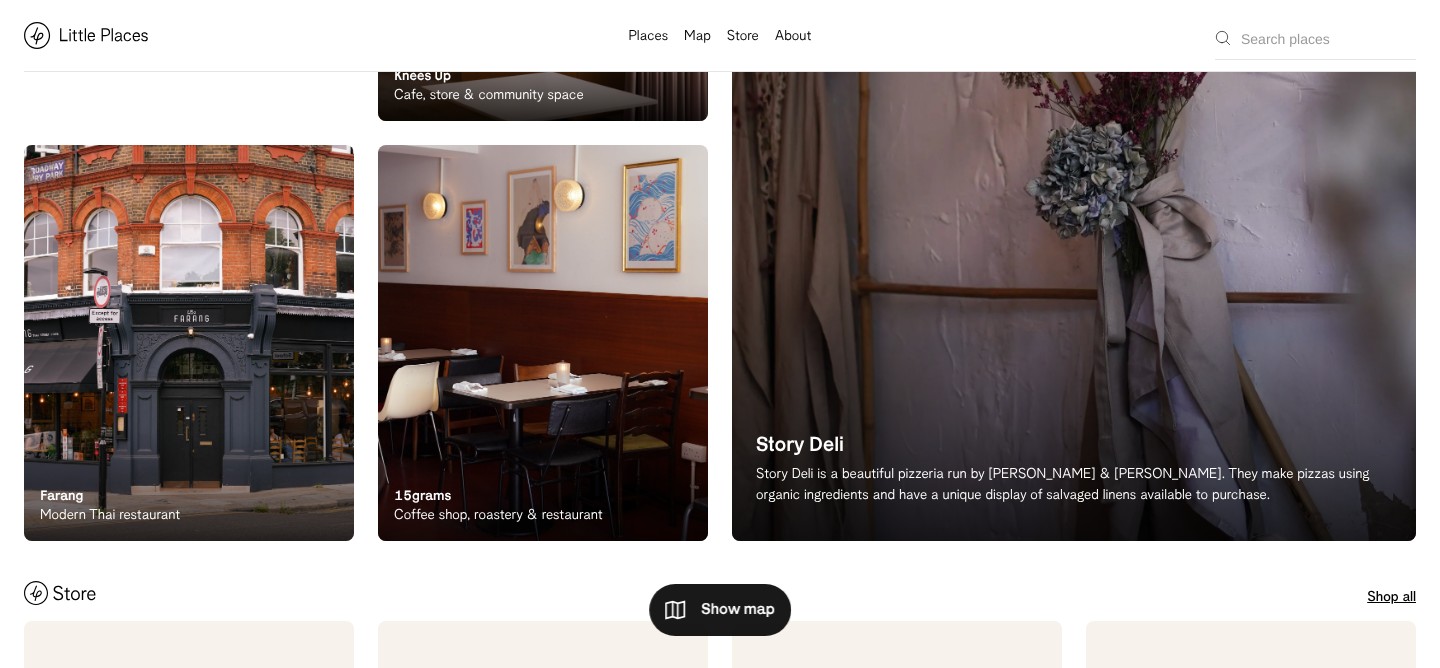 scroll, scrollTop: 0, scrollLeft: 0, axis: both 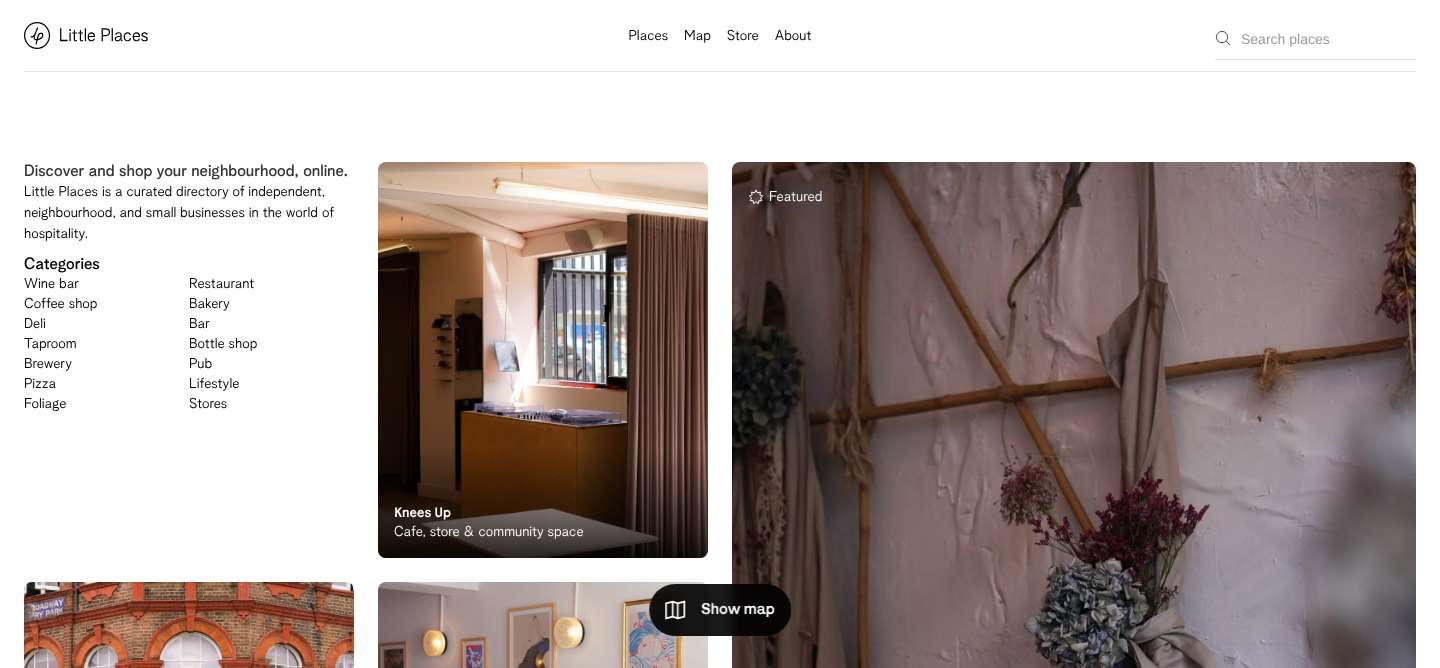 click on "Map" at bounding box center (697, 37) 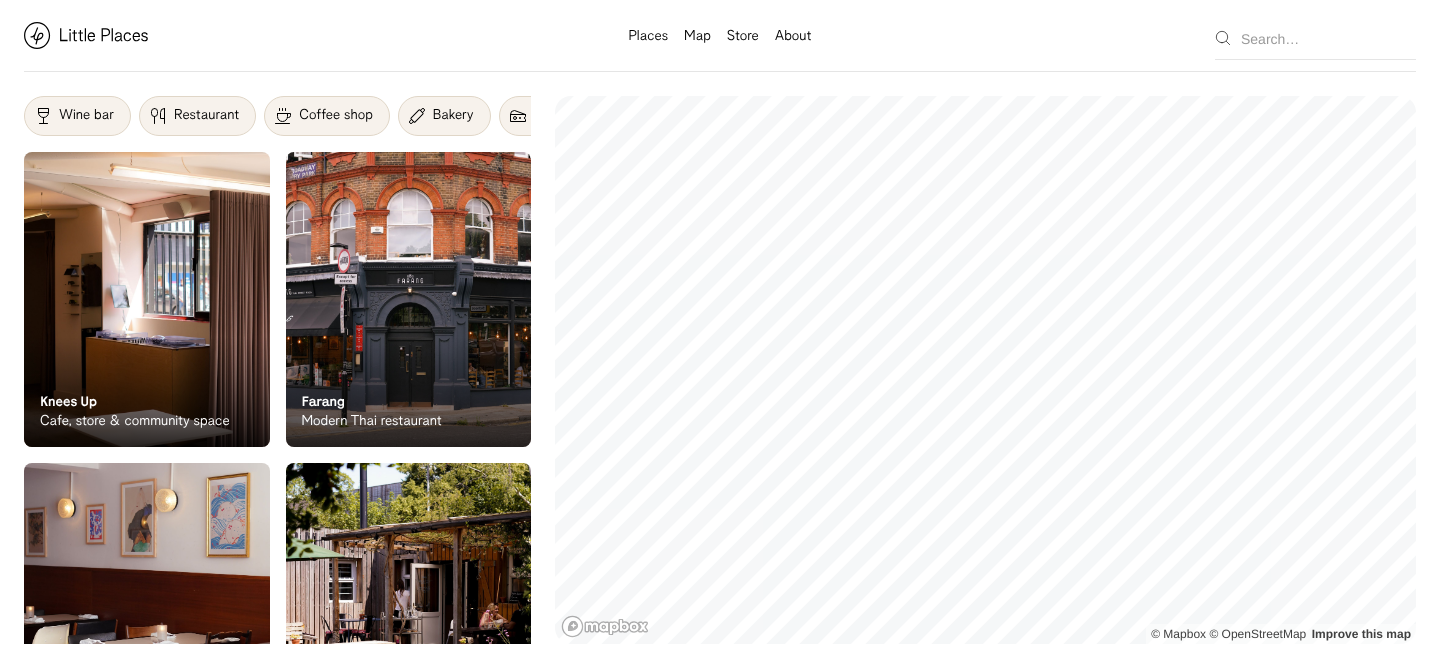 scroll, scrollTop: 0, scrollLeft: 0, axis: both 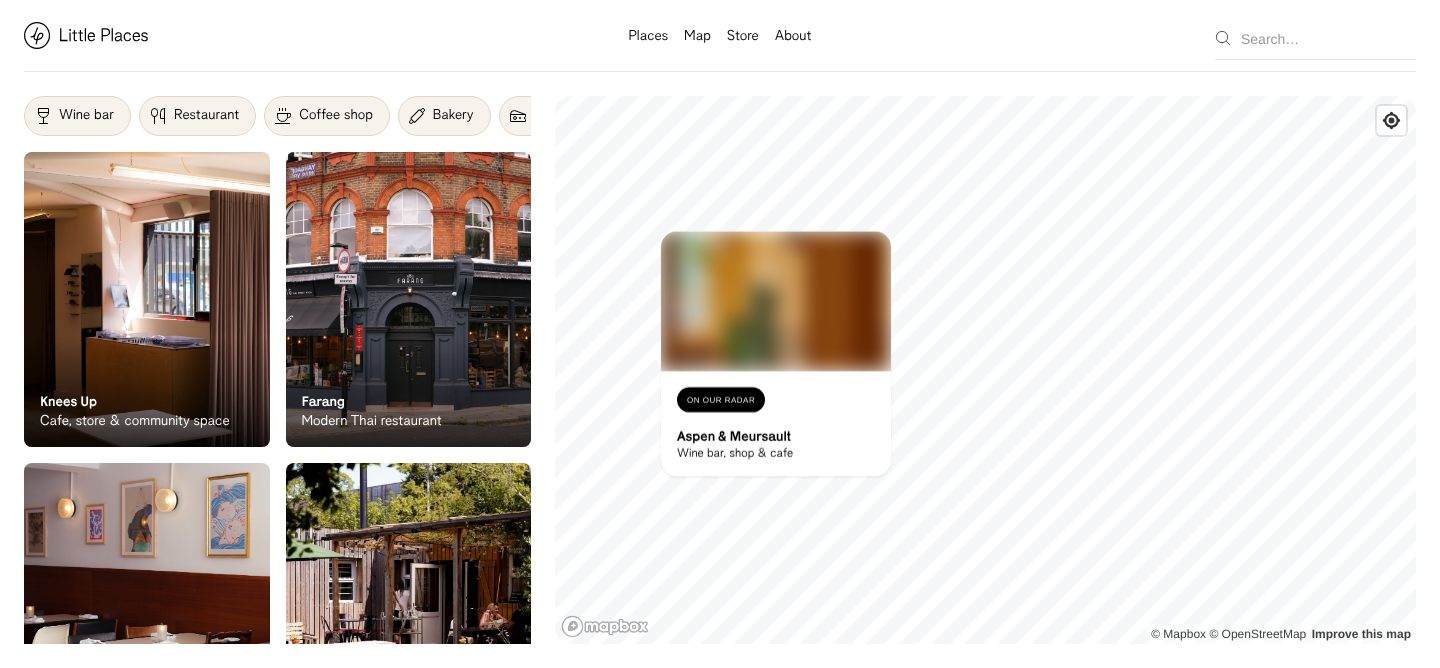 click on "© Mapbox   © OpenStreetMap   Improve this map On Our Radar Aspen & Meursault Wine bar, shop & cafe ×" at bounding box center [985, 370] 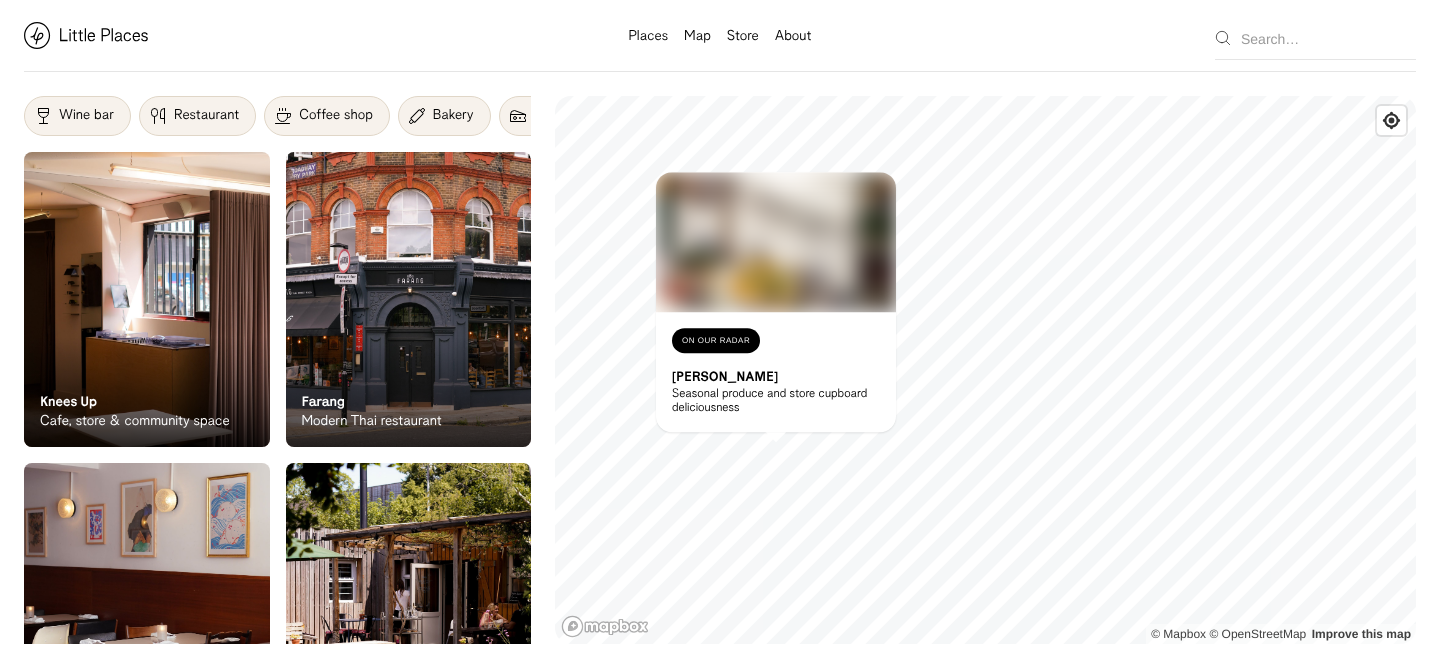 click on "Seasonal produce and store cupboard deliciousness" at bounding box center (776, 401) 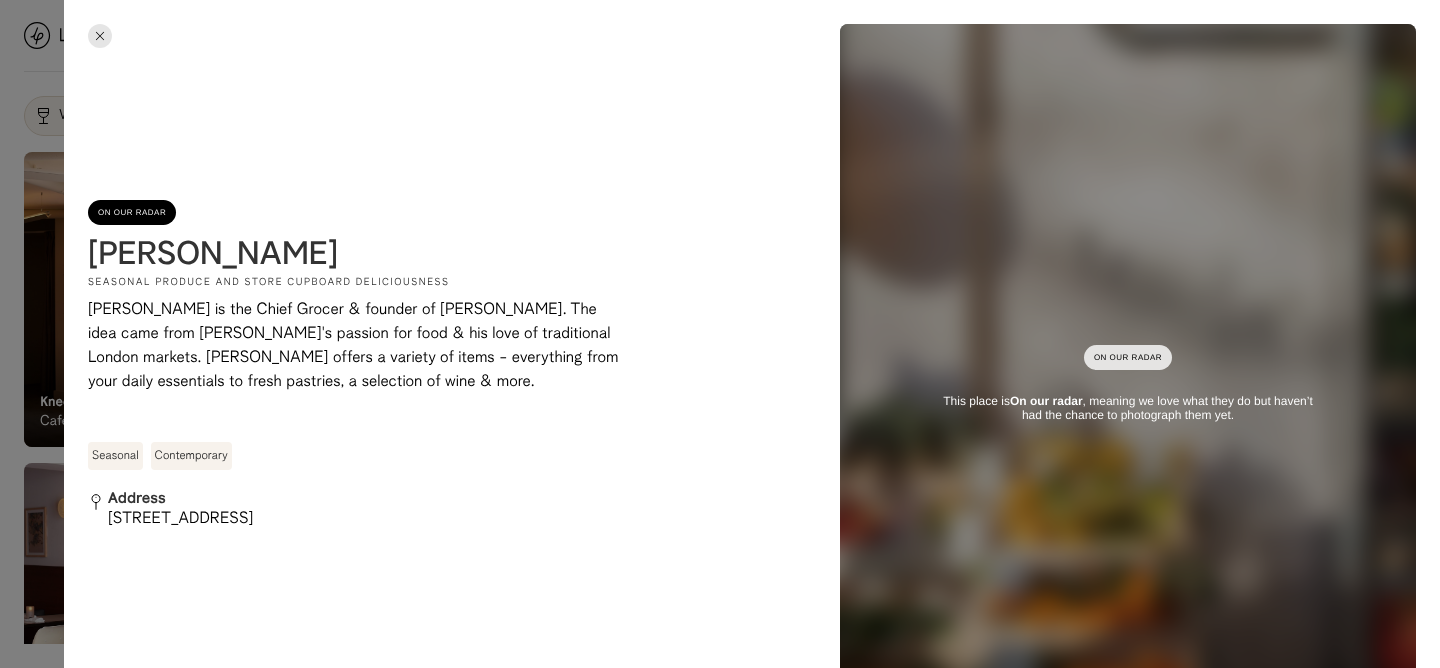 click at bounding box center (720, 334) 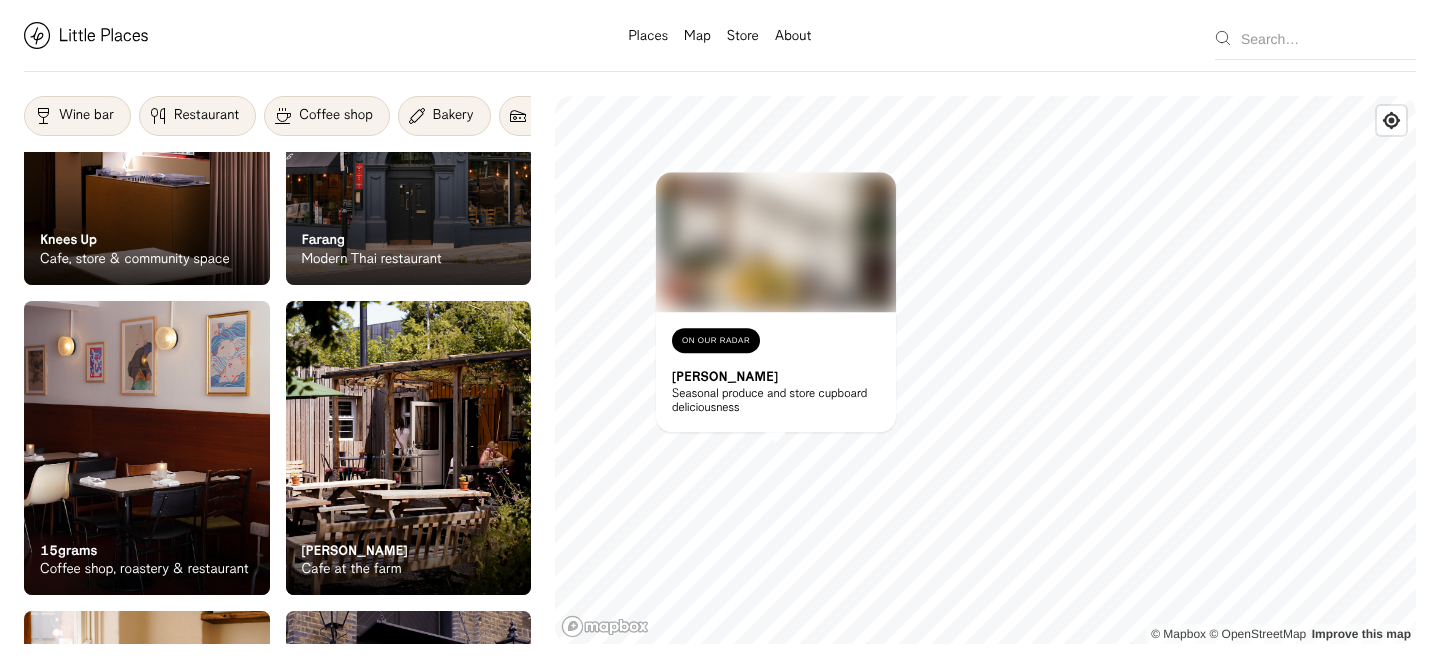 scroll, scrollTop: 163, scrollLeft: 0, axis: vertical 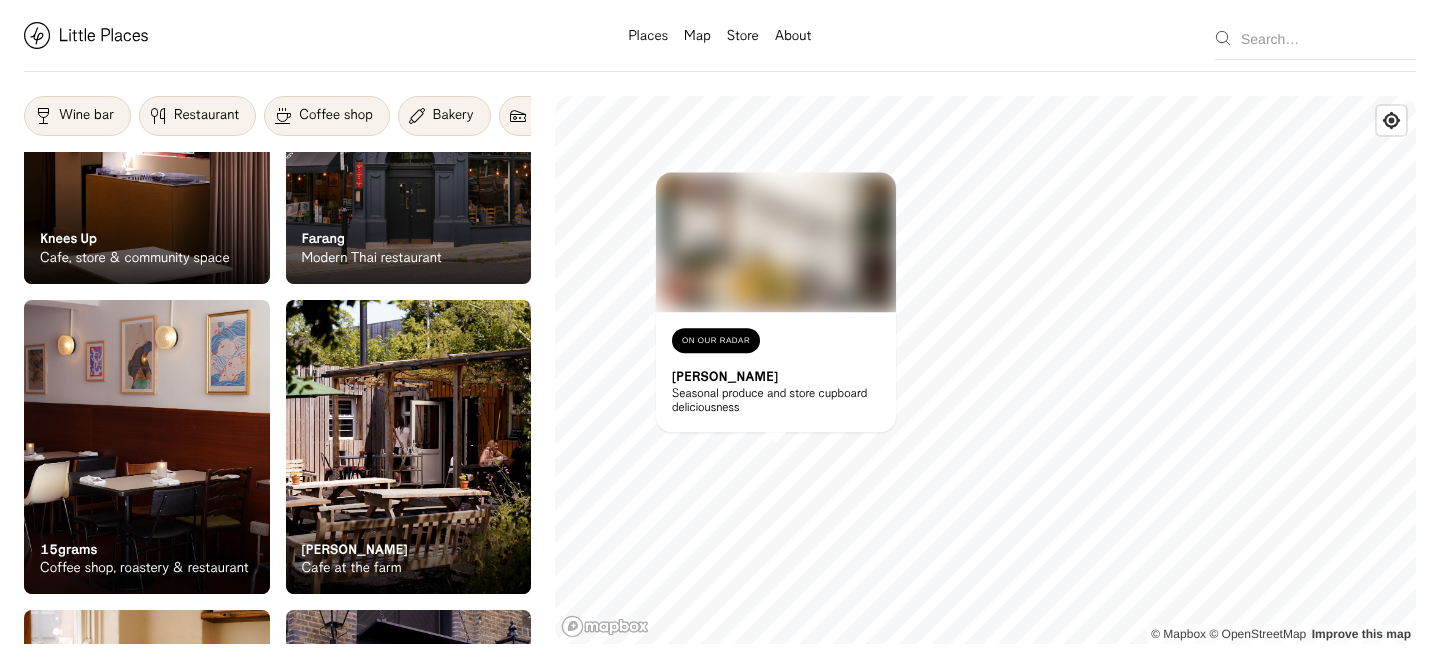 click on "On Our Radar [PERSON_NAME] Cafe at the farm" at bounding box center [409, 539] 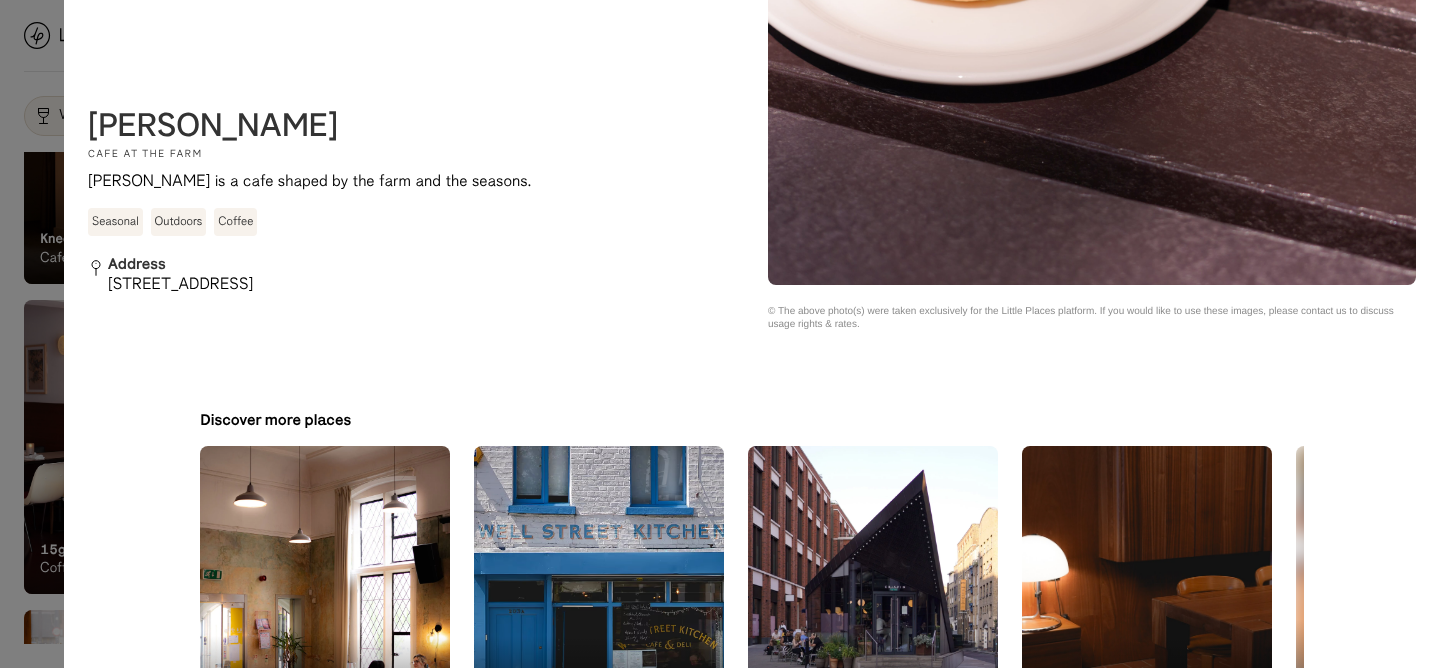 scroll, scrollTop: 2303, scrollLeft: 0, axis: vertical 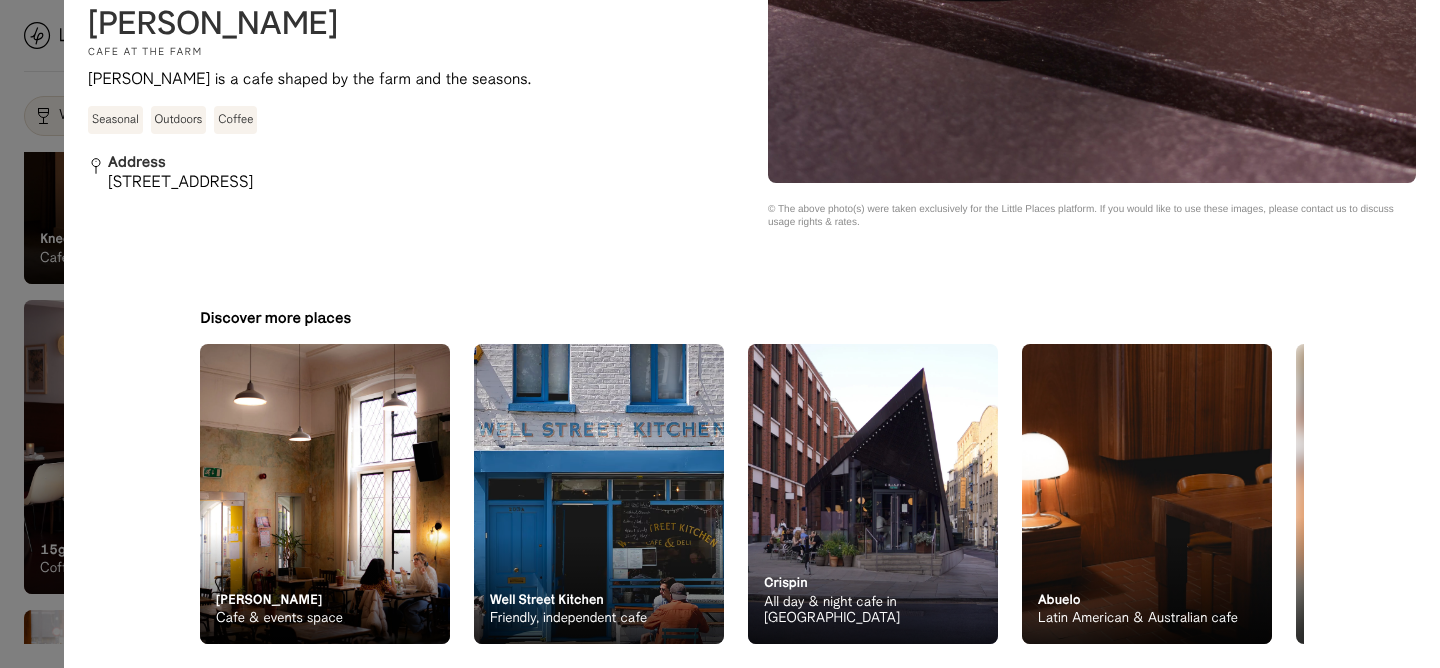 click at bounding box center (720, 334) 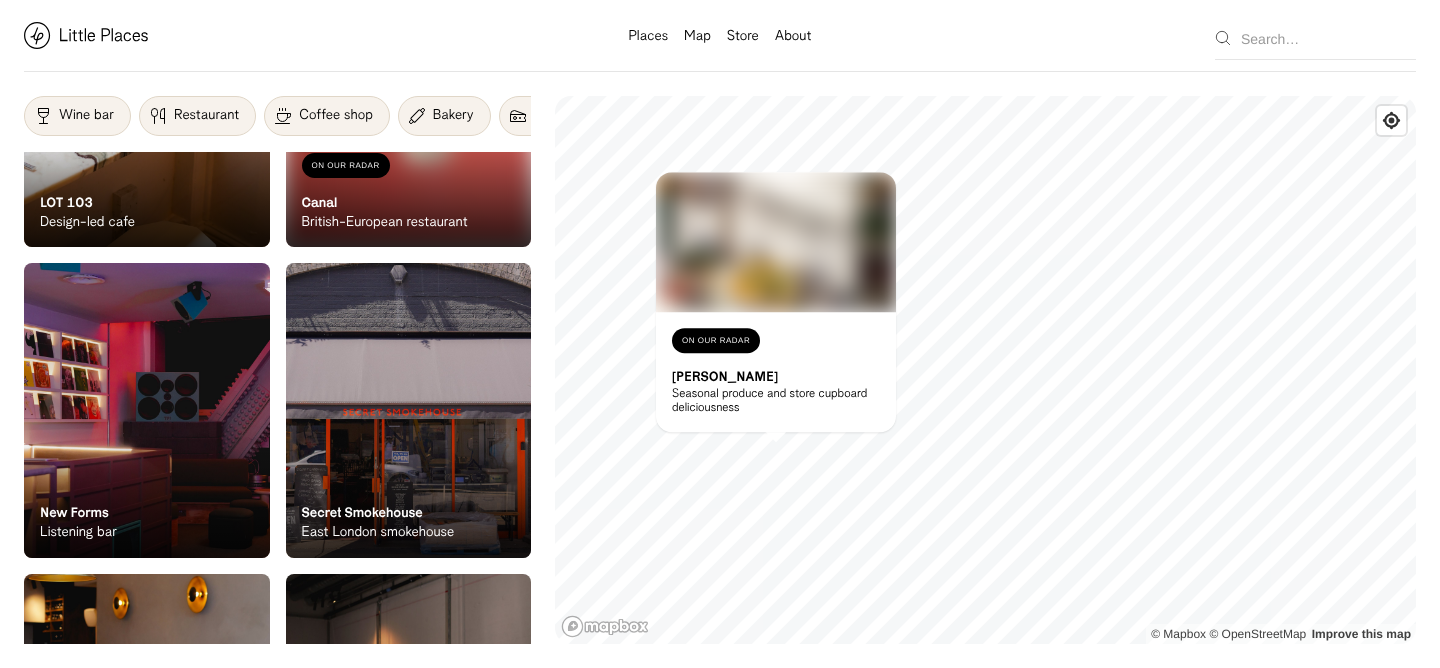 scroll, scrollTop: 1702, scrollLeft: 0, axis: vertical 